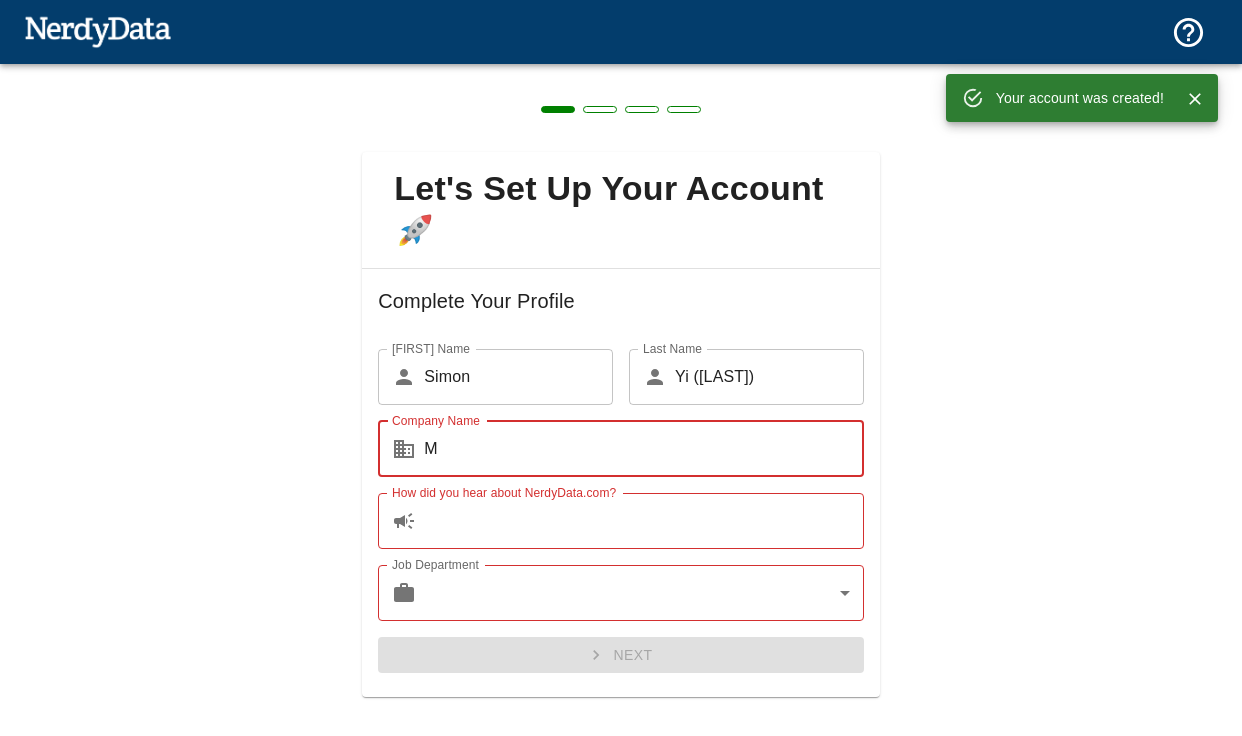 scroll, scrollTop: 0, scrollLeft: 0, axis: both 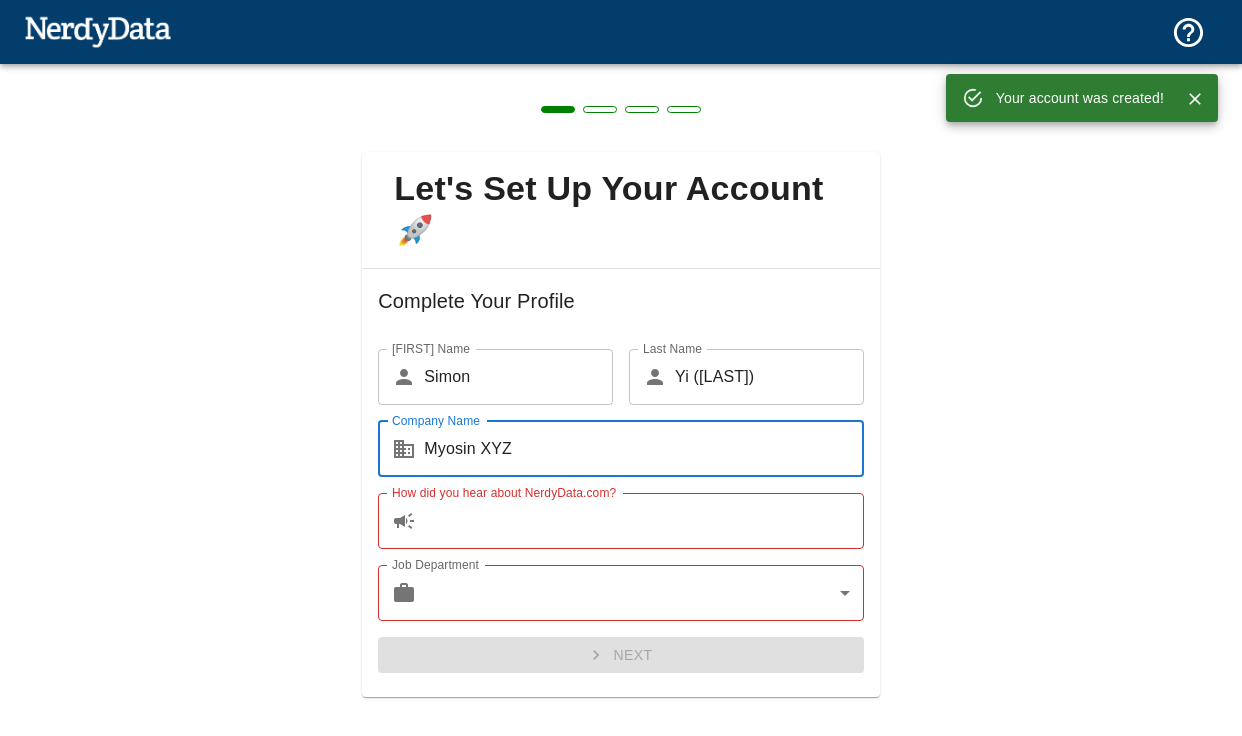 type on "Myosin XYZ" 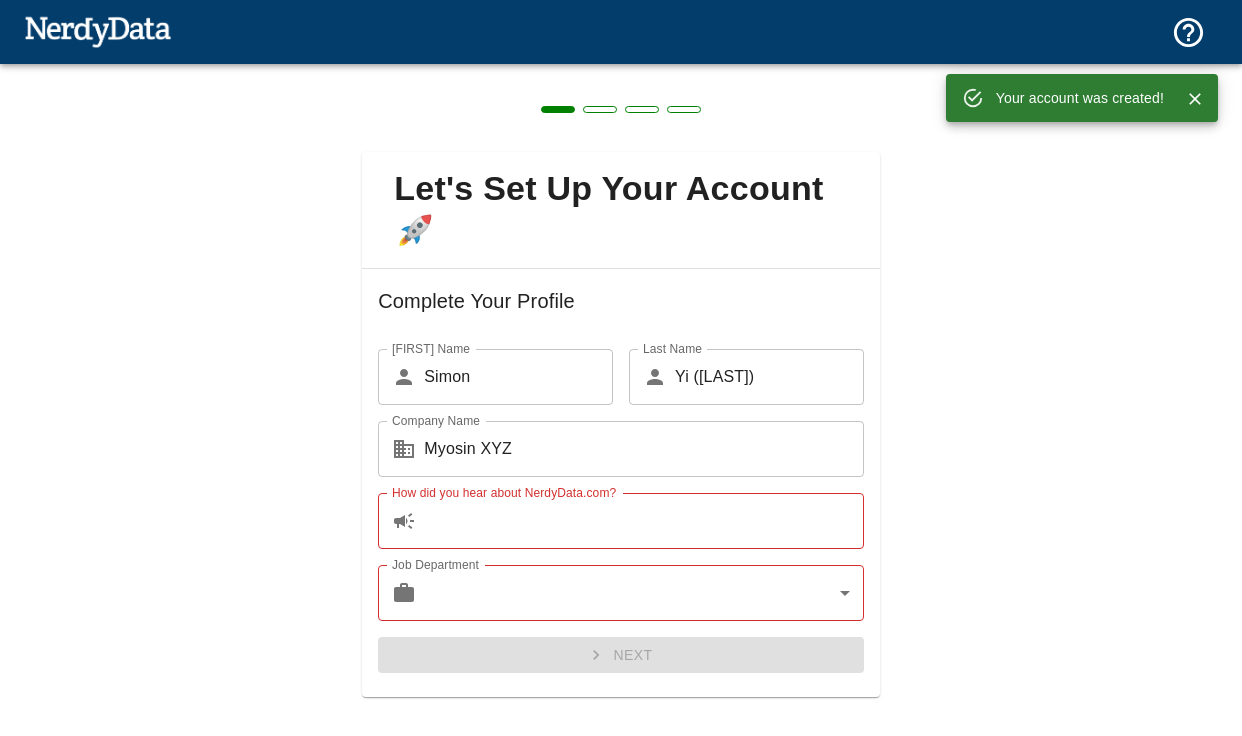 click on "Let's Set Up Your Account 🚀 Complete Your Profile First Name ​ Simon First Name Last Name ​ Yi (Myosin xyz) Last Name Company Name ​ Myosin XYZ Company Name How did you hear about NerdyData.com? ​ How did you hear about NerdyData.com? Job Department ​ ​ Job Department Next" at bounding box center [621, 412] 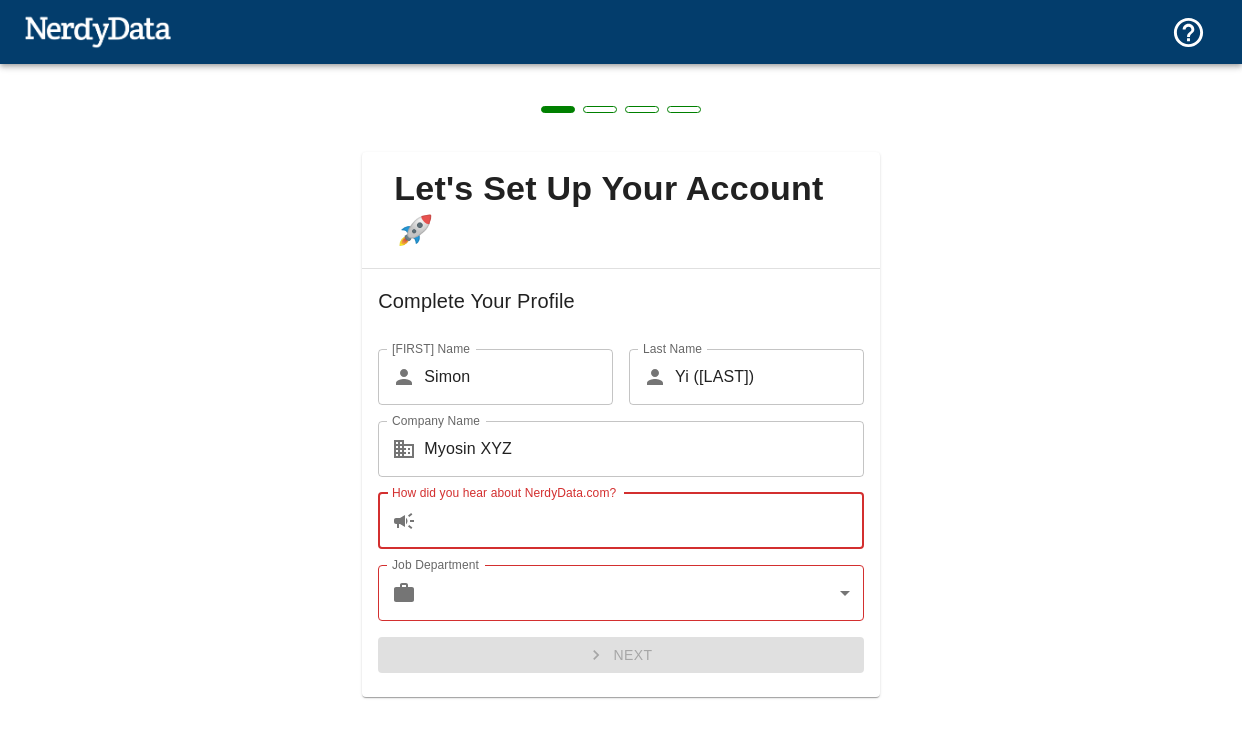 click on "How did you hear about NerdyData.com?" at bounding box center (644, 521) 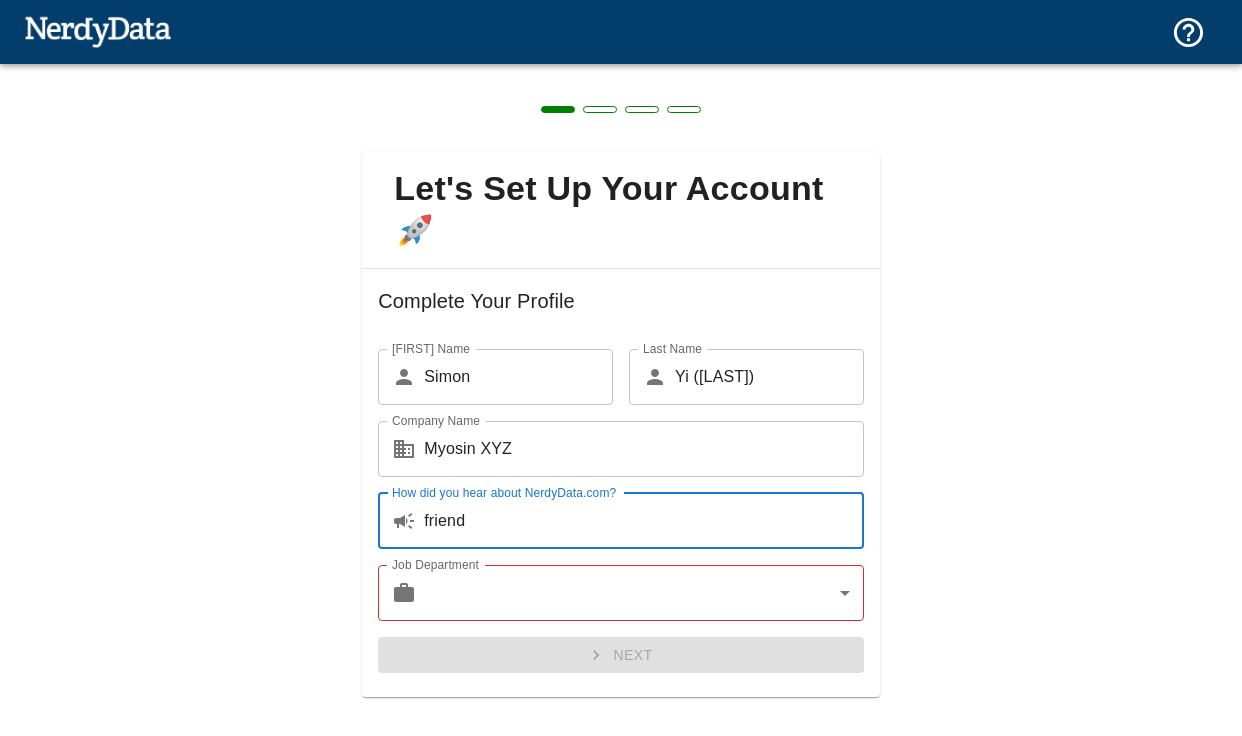type on "friend" 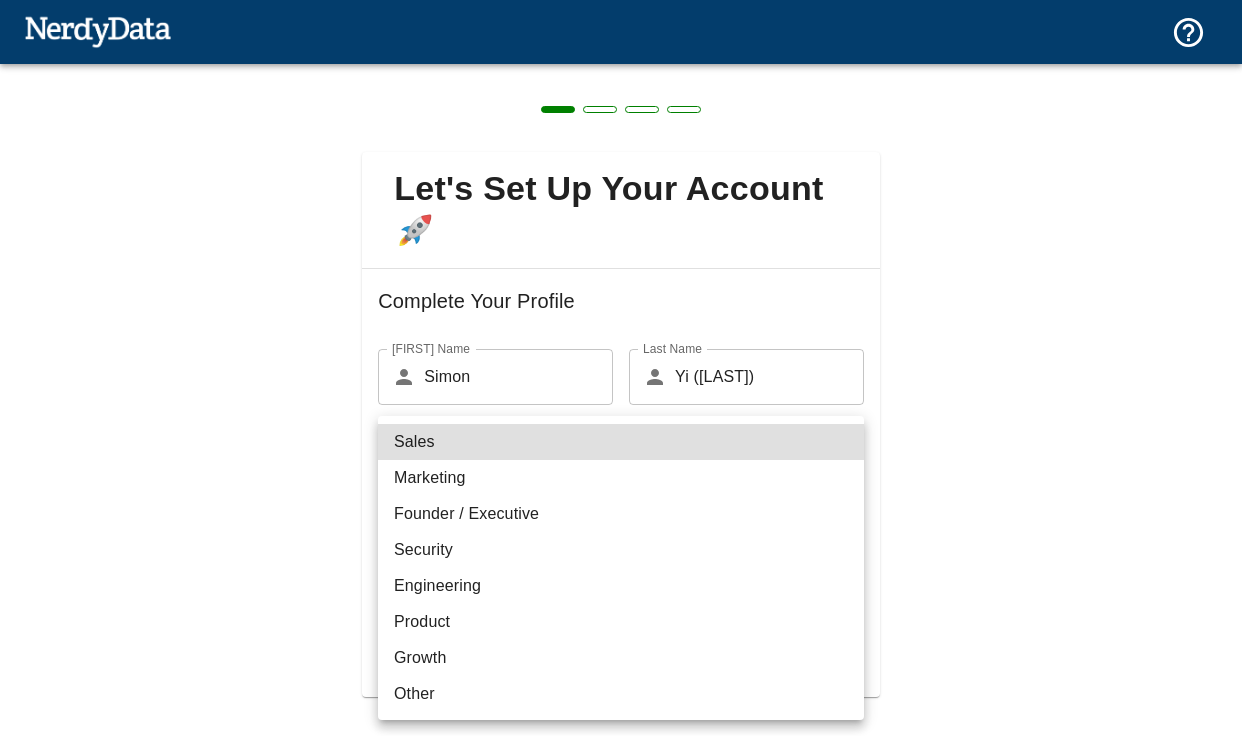click on "Marketing" at bounding box center [621, 478] 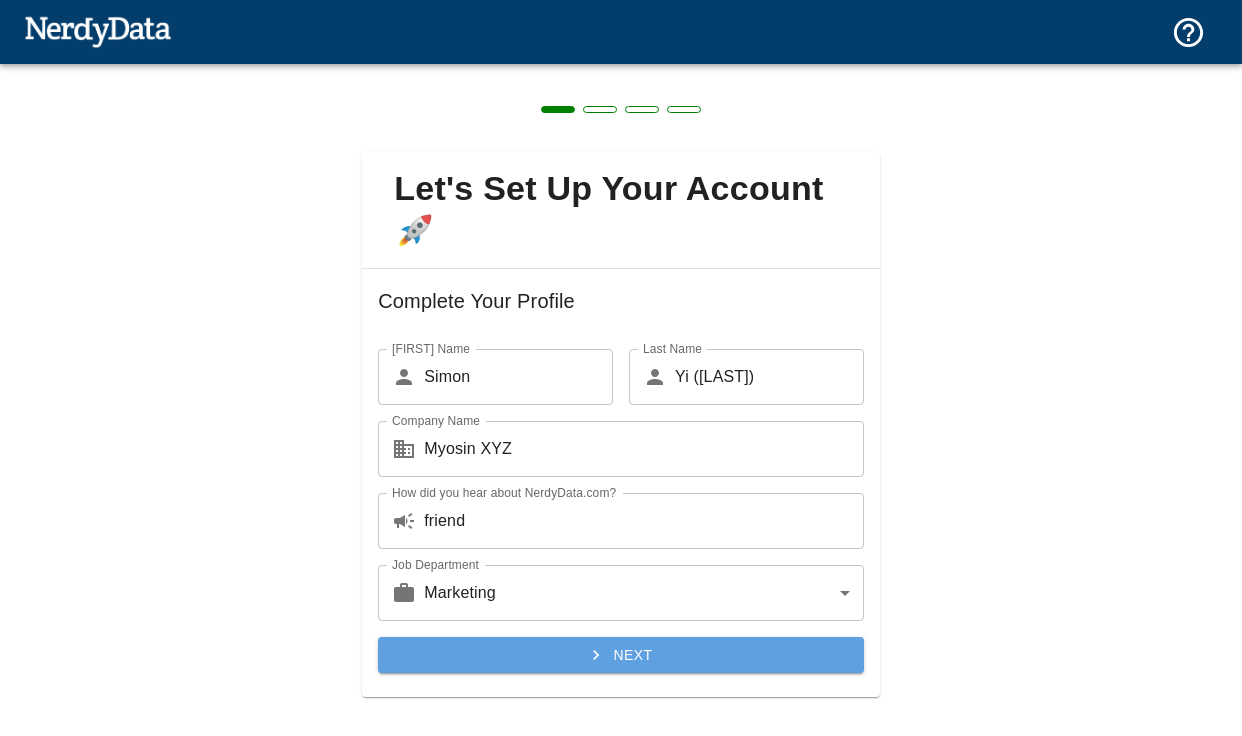 click on "Next" at bounding box center [621, 655] 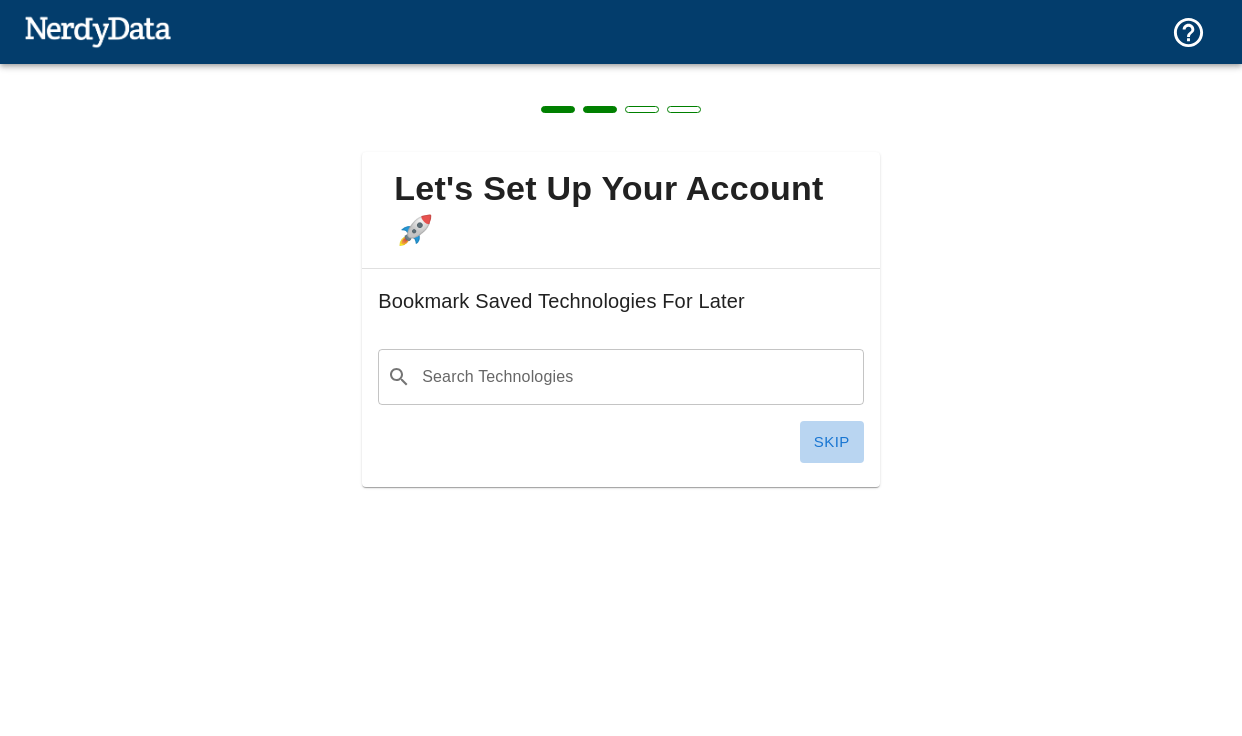 click on "Skip" at bounding box center [832, 442] 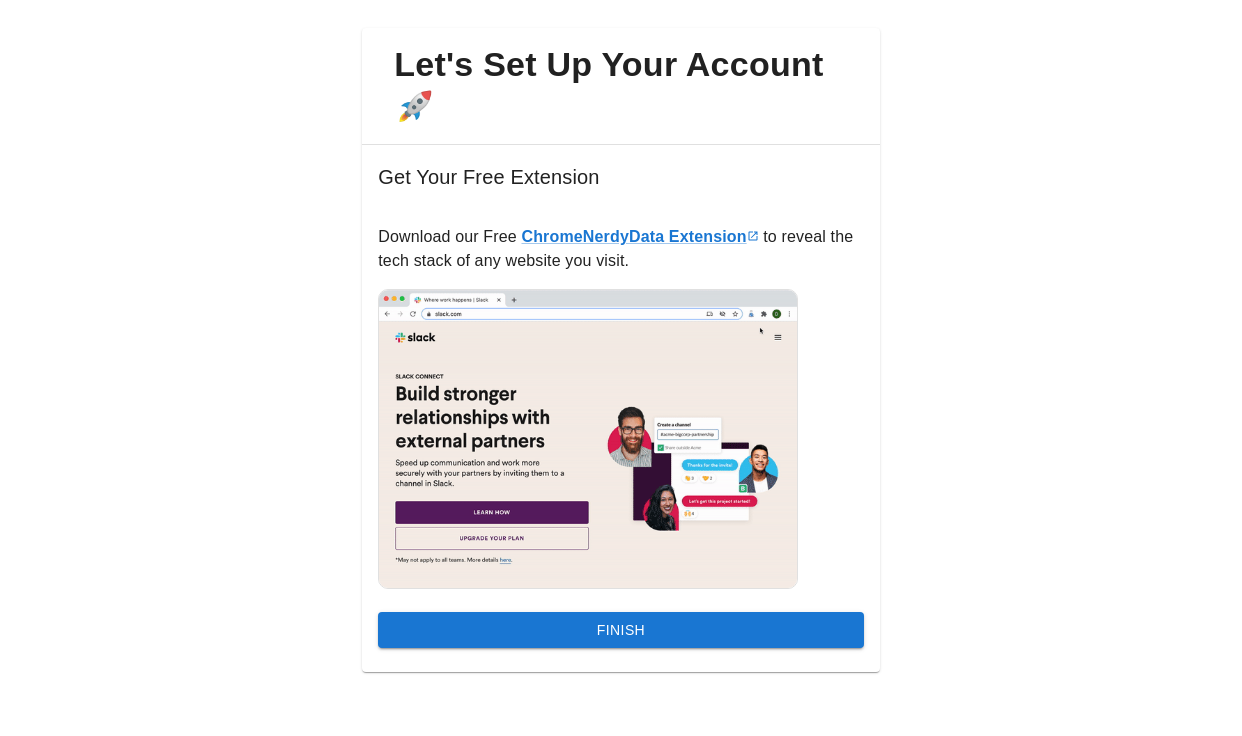 scroll, scrollTop: 123, scrollLeft: 0, axis: vertical 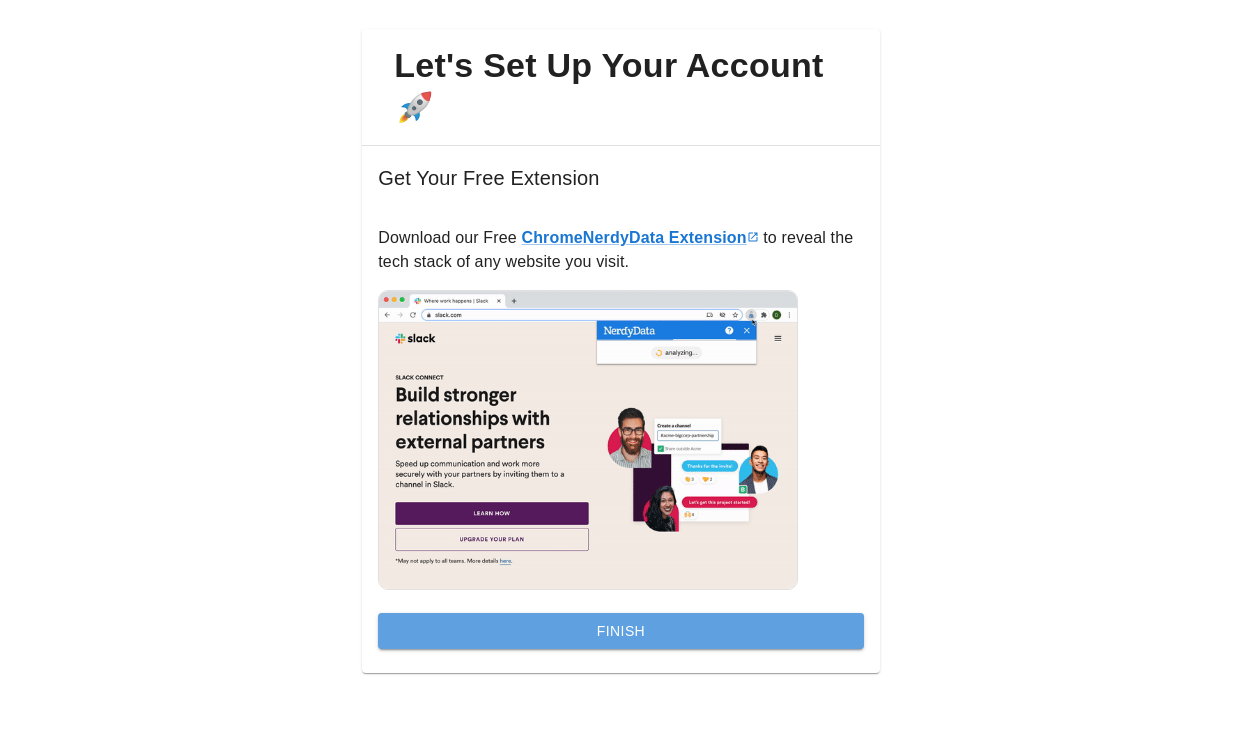 click on "Finish" at bounding box center (621, 631) 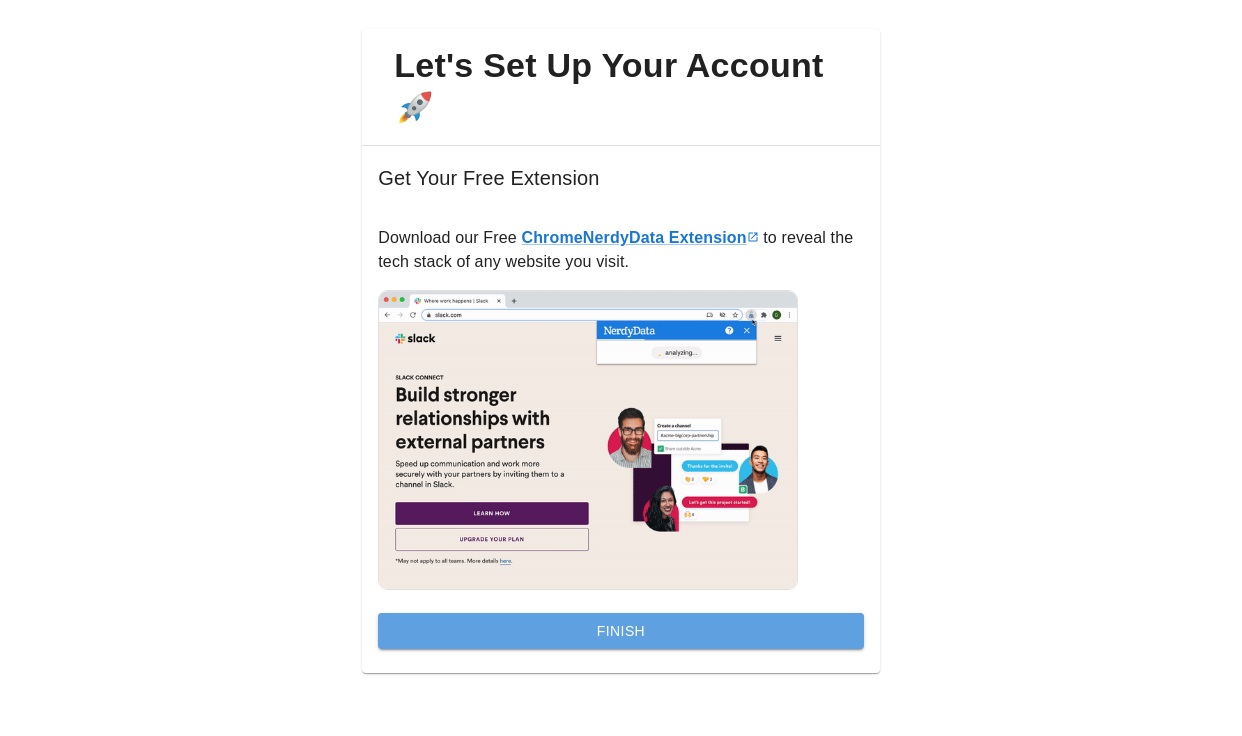 scroll, scrollTop: 0, scrollLeft: 0, axis: both 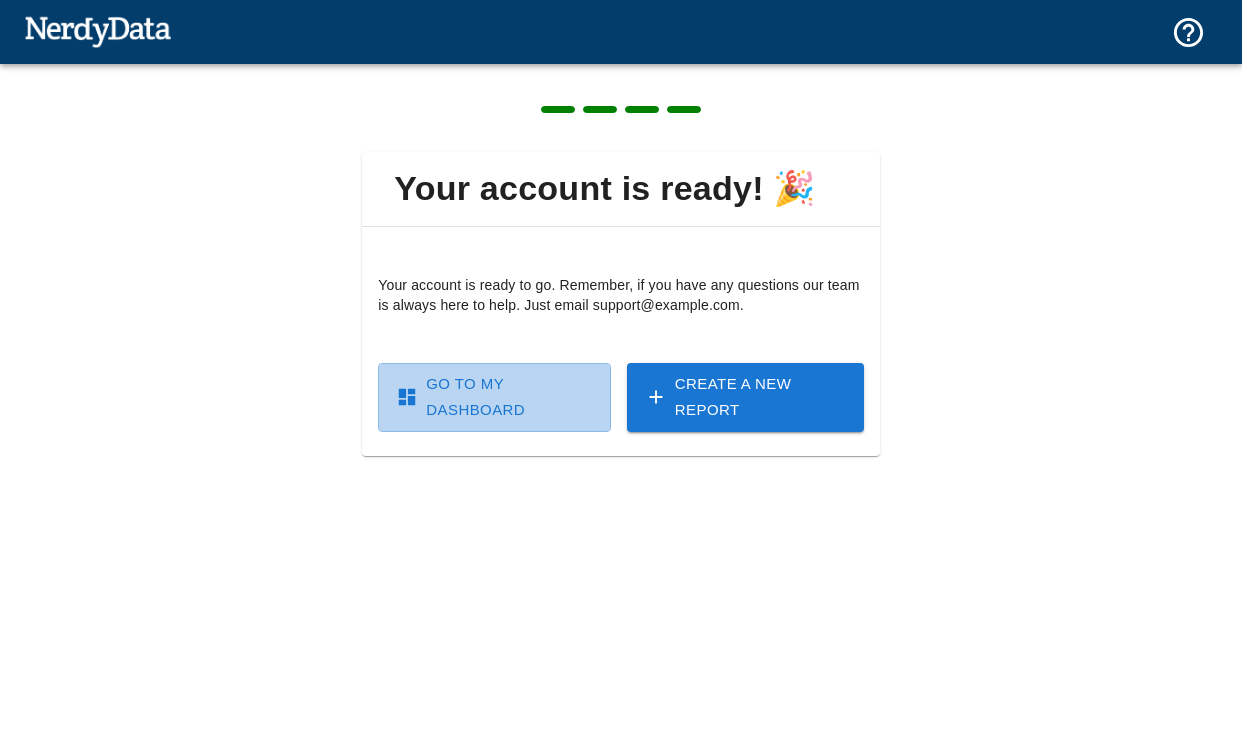 click on "Go To My Dashboard" at bounding box center (494, 397) 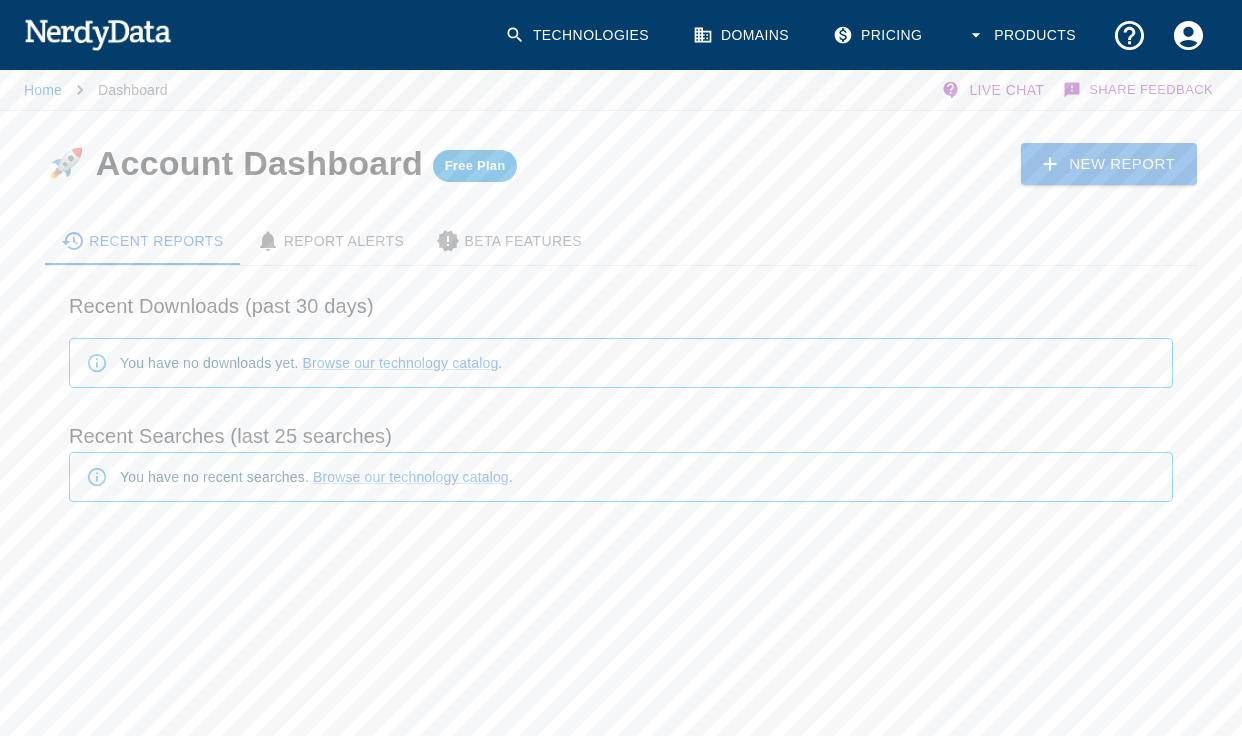 click on "Technologies" at bounding box center (579, 35) 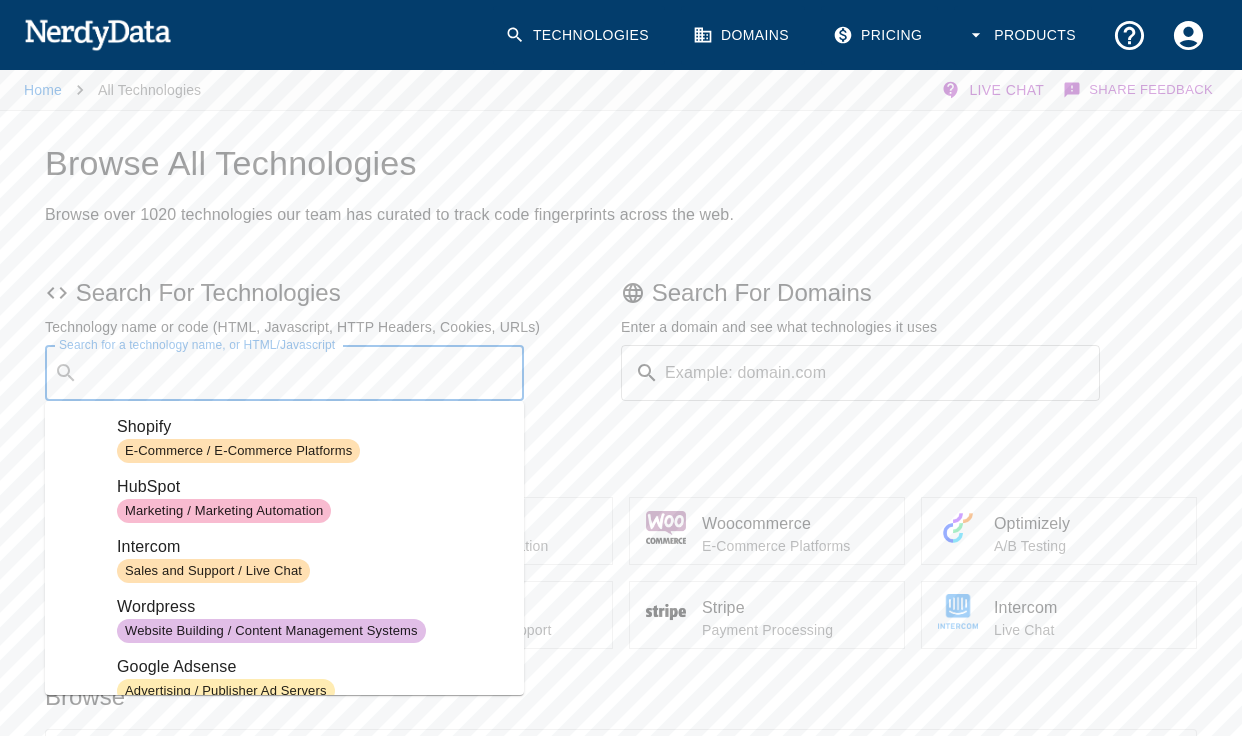 click on "Search for a technology name, or HTML/Javascript" at bounding box center [300, 373] 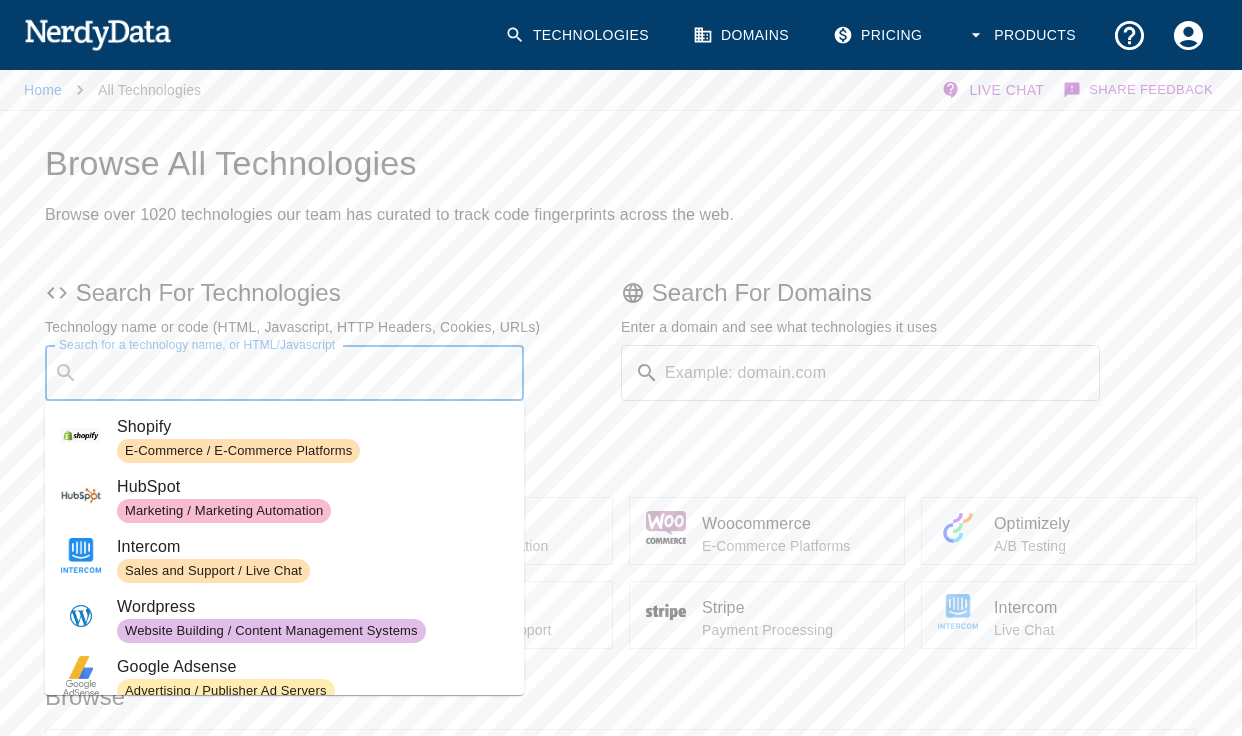 paste on "https://www.gitbook.com/" 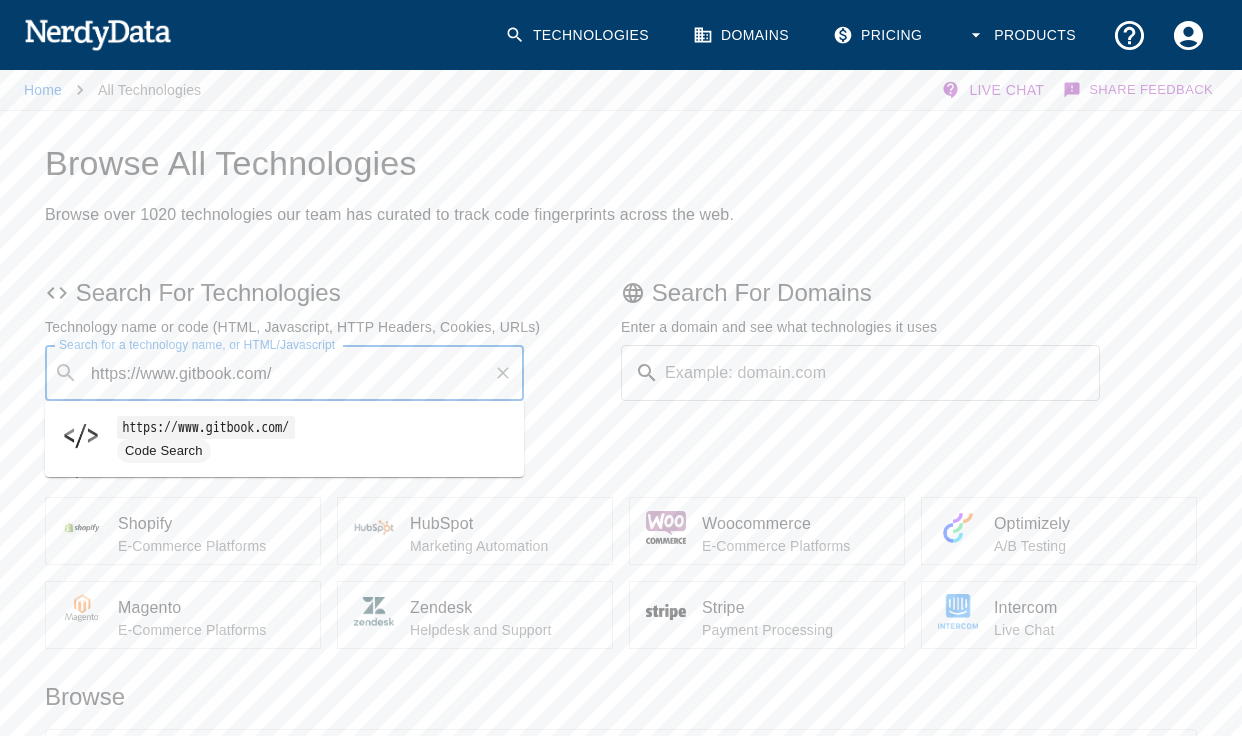 click on "Code Search" at bounding box center (312, 451) 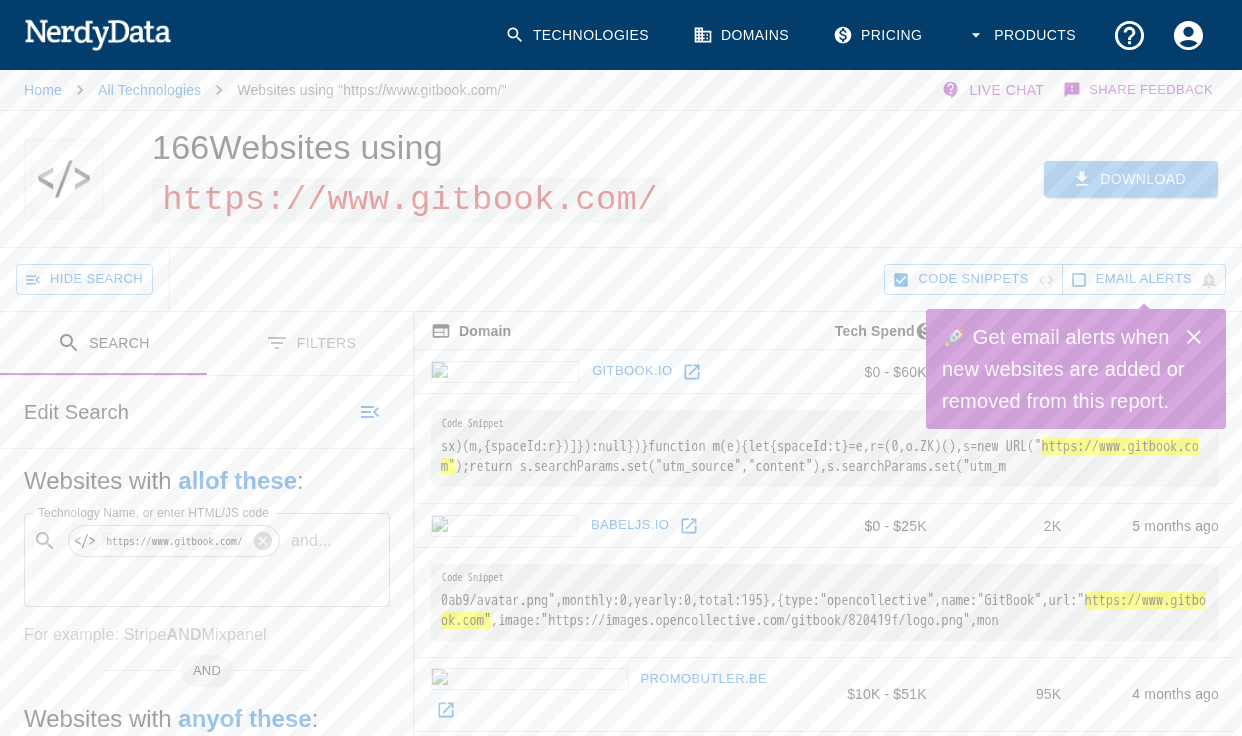 click on "Download" at bounding box center [1131, 179] 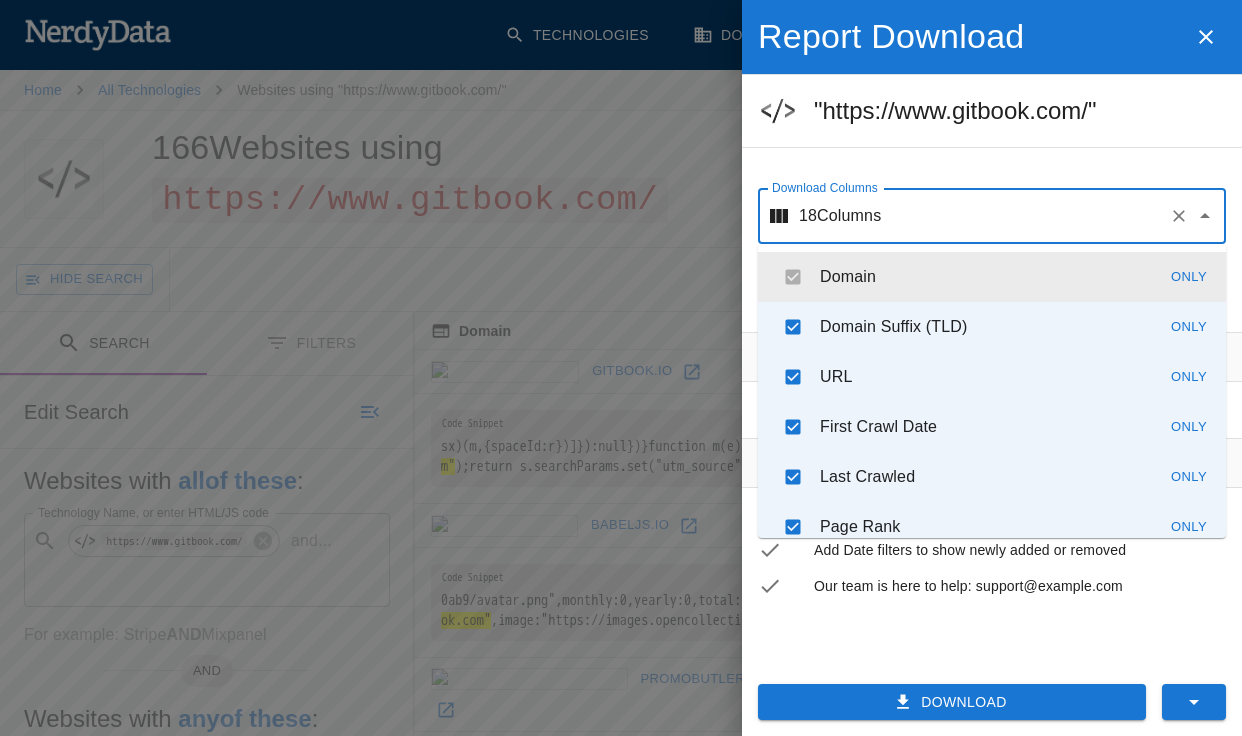 click on "Download Columns" at bounding box center [1021, 216] 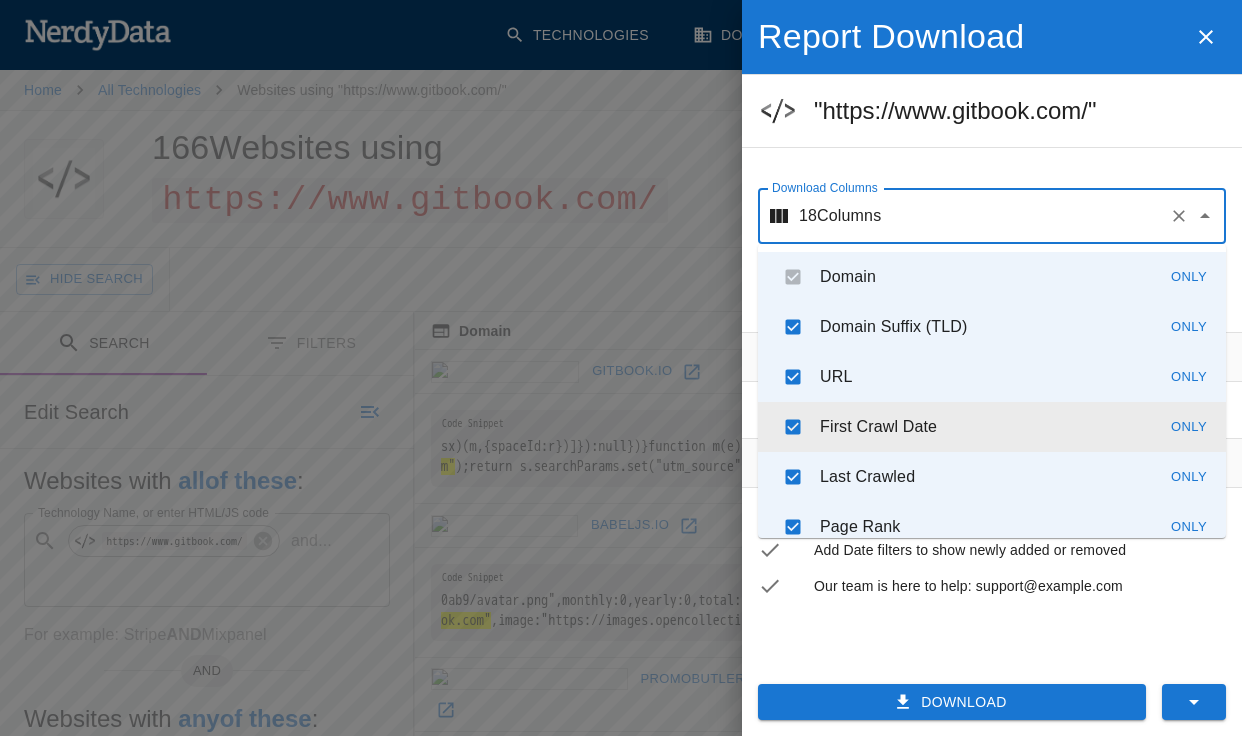 scroll, scrollTop: 621, scrollLeft: 0, axis: vertical 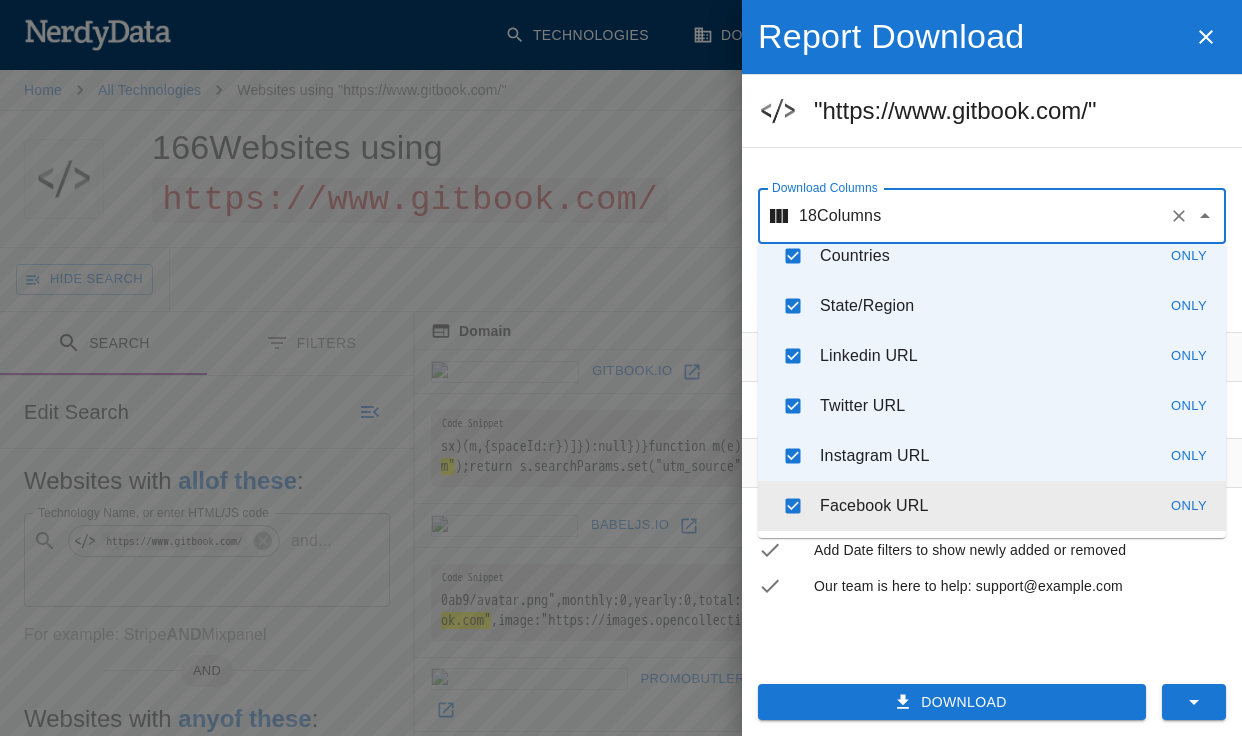 click on "Our team is here to help: support@example.com" at bounding box center (992, 492) 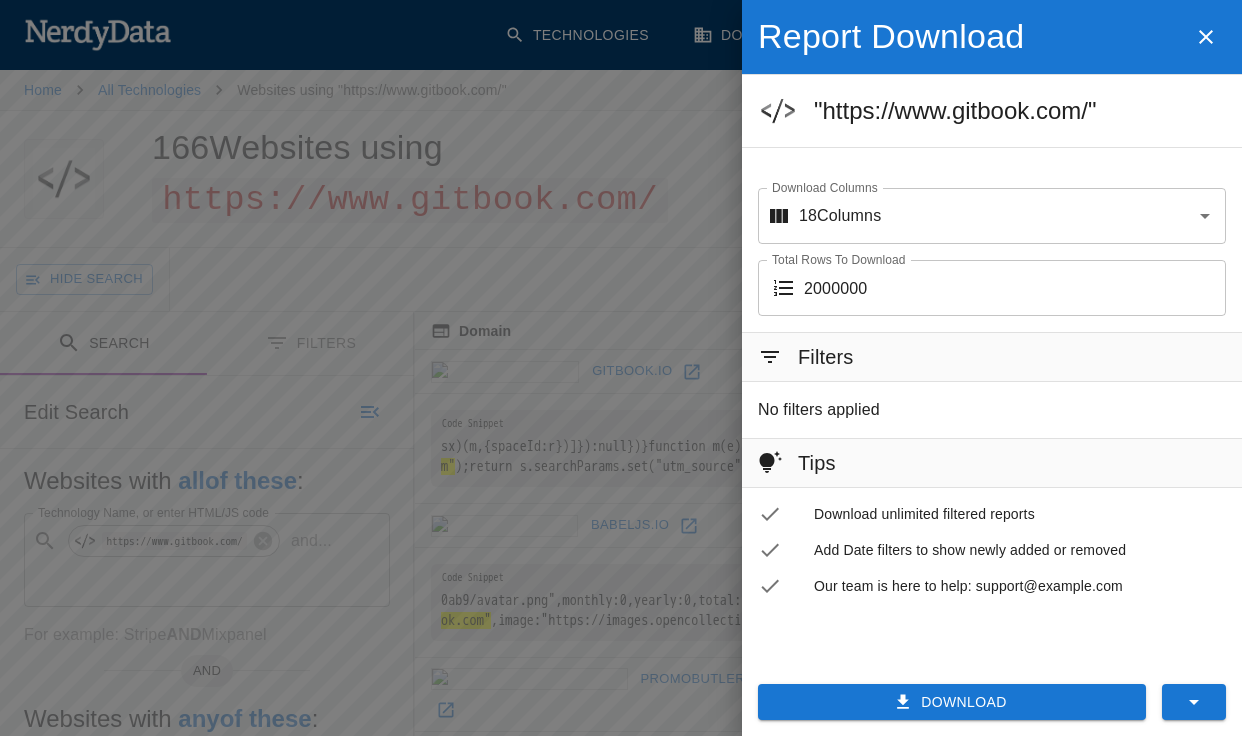 click on "Download" at bounding box center [952, 702] 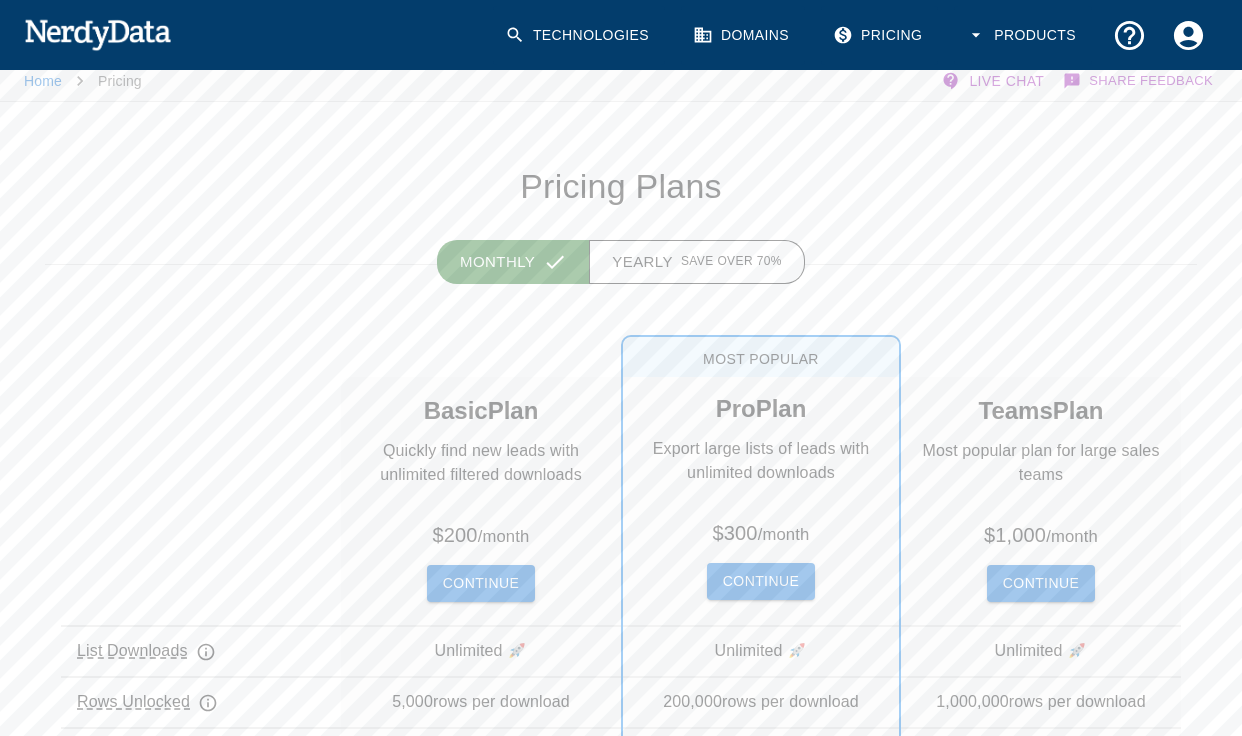scroll, scrollTop: 0, scrollLeft: 0, axis: both 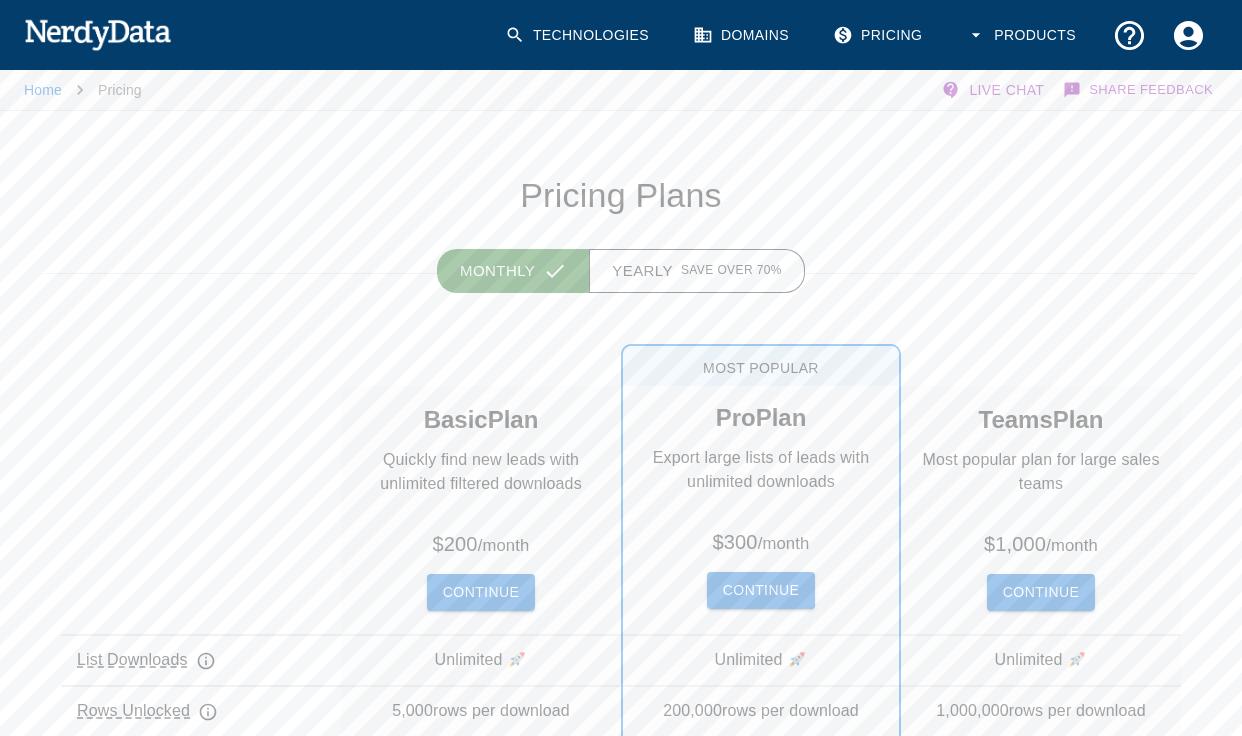 click on "Basic Plan Quickly find new leads with unlimited filtered downloads $ 200 / month Continue" at bounding box center [481, 510] 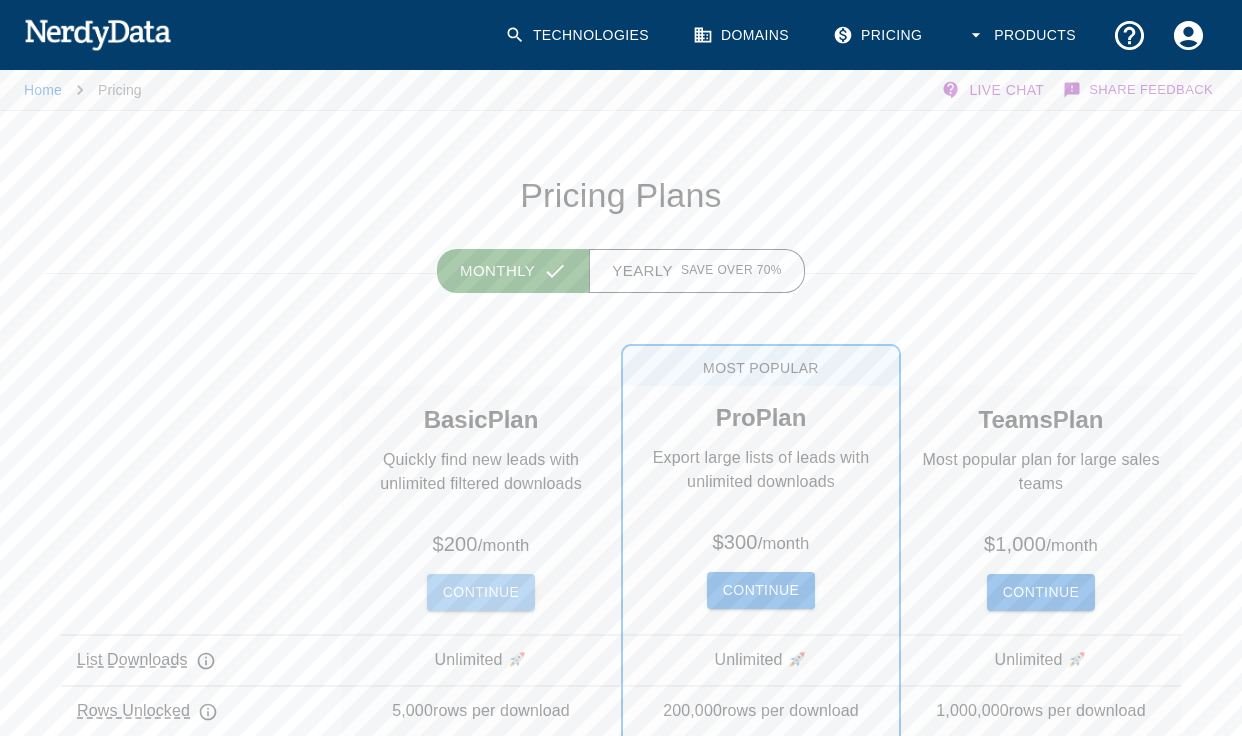 click on "Continue" at bounding box center (481, 592) 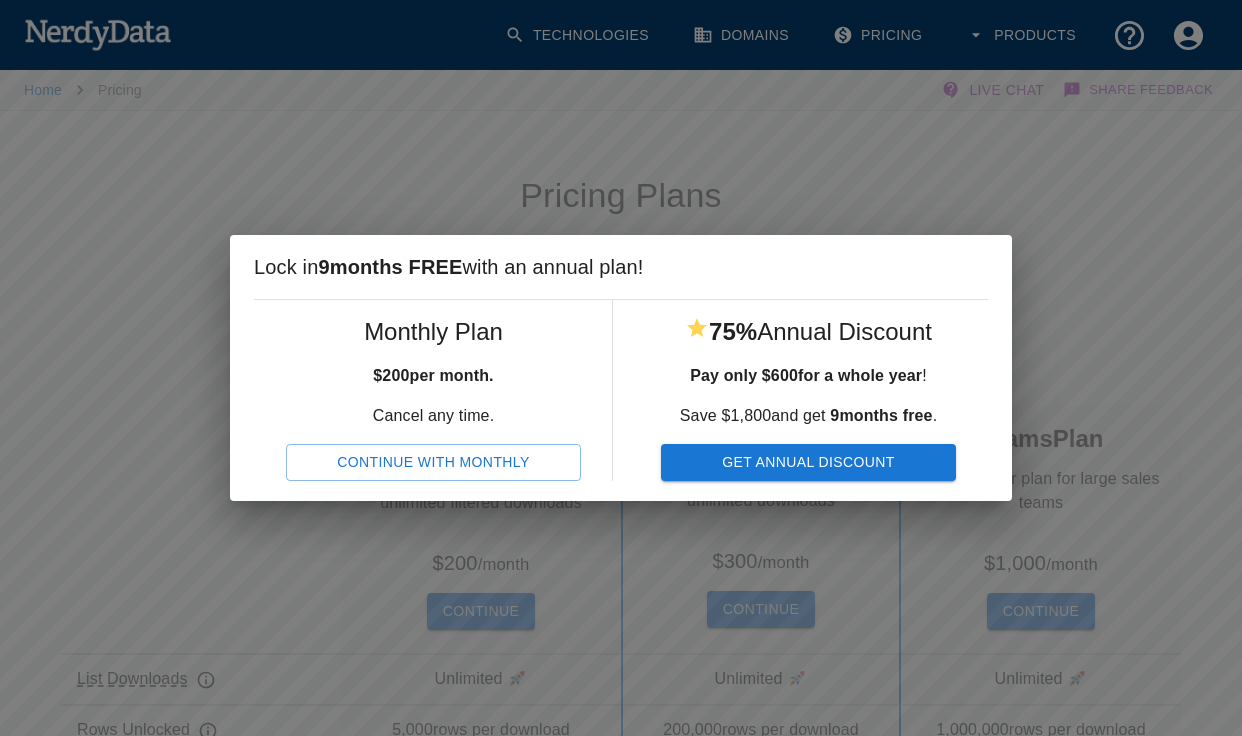 click on "Lock in 9 months FREE with an annual plan! Monthly Plan $ 200 per month. Cancel any time. Continue With Monthly 75% Annual Discount Pay only $ 600 for a whole year ! Save $ 1,800 and get 9 months free . Get Annual Discount" at bounding box center (621, 368) 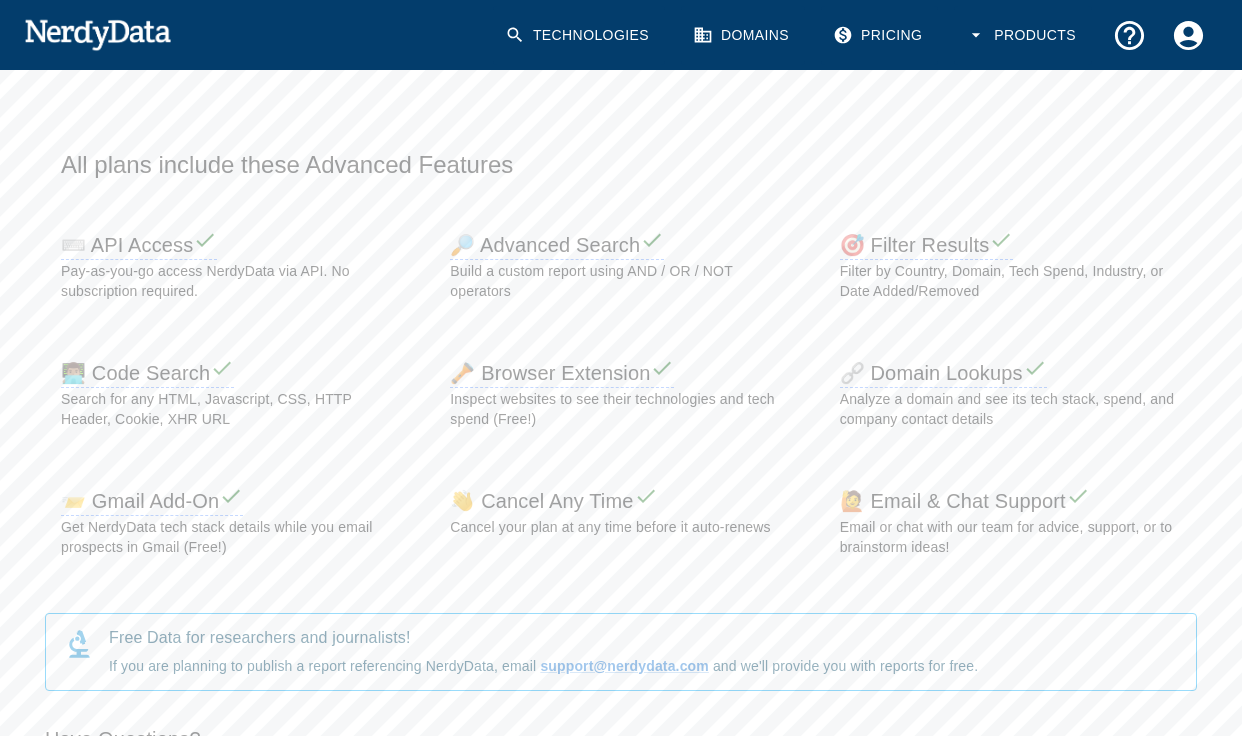 scroll, scrollTop: 722, scrollLeft: 0, axis: vertical 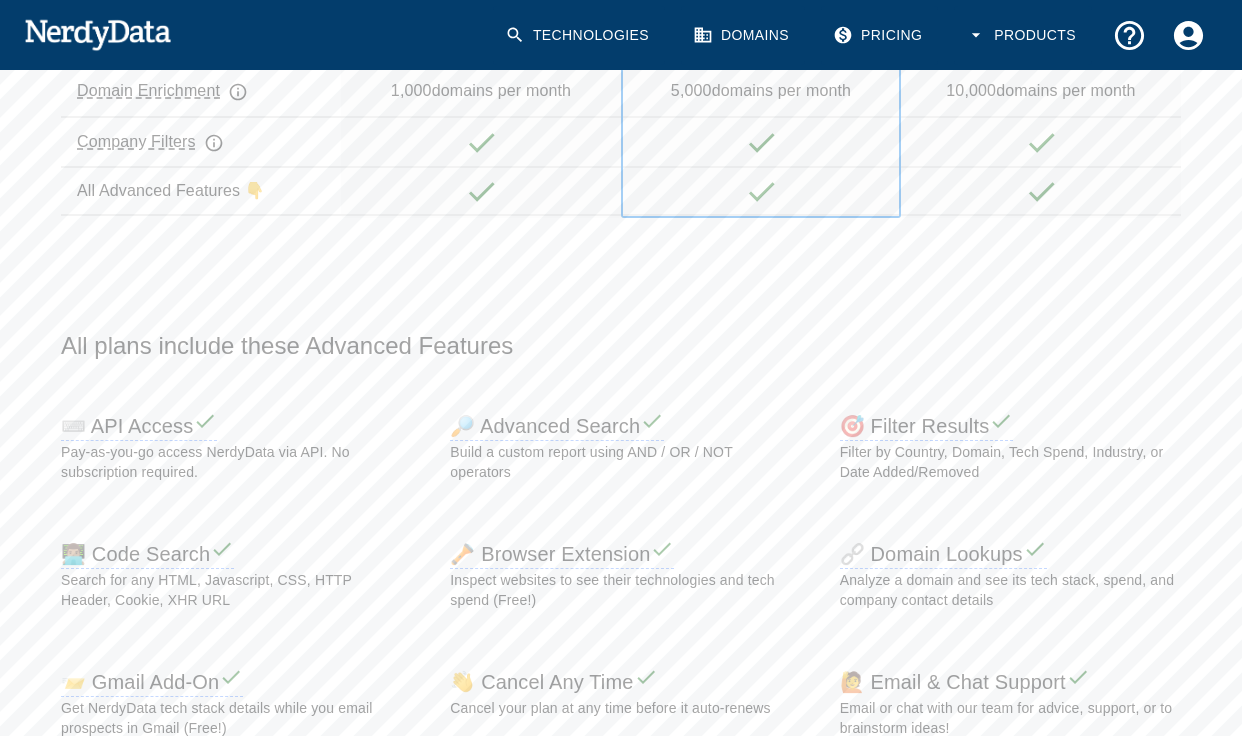 click on "Technologies" at bounding box center [579, 35] 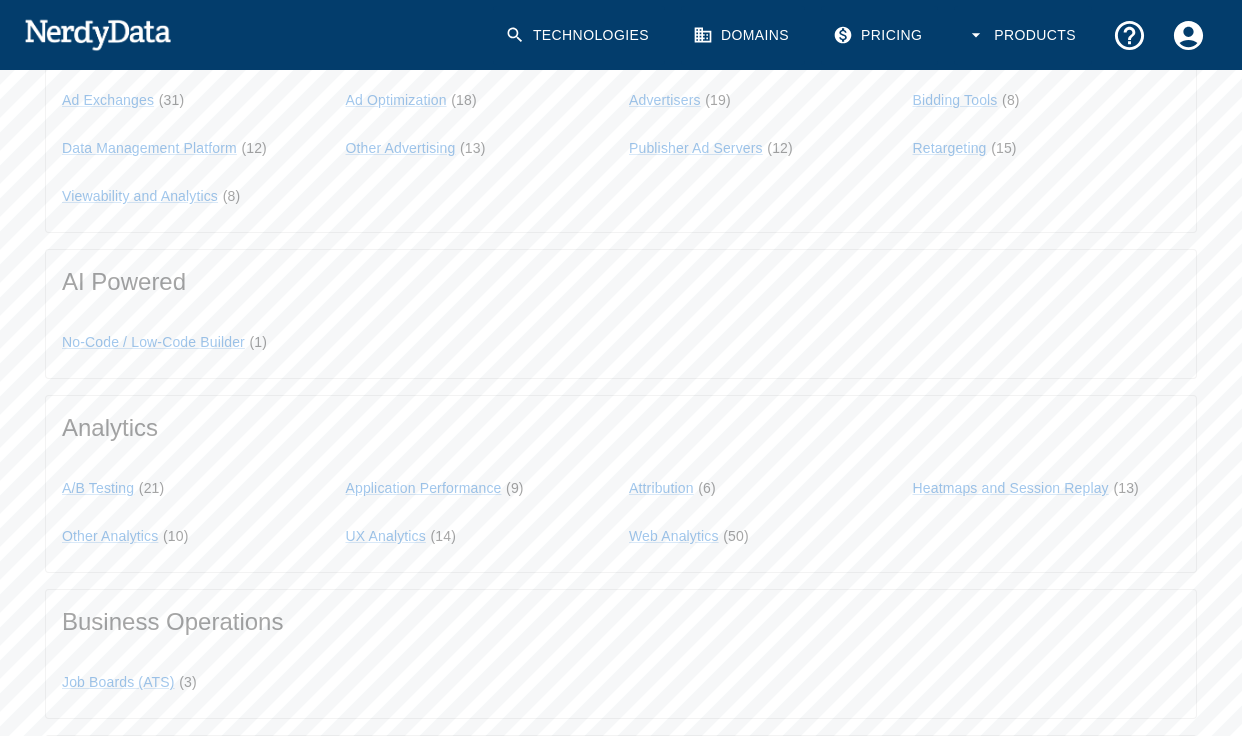 scroll, scrollTop: 0, scrollLeft: 0, axis: both 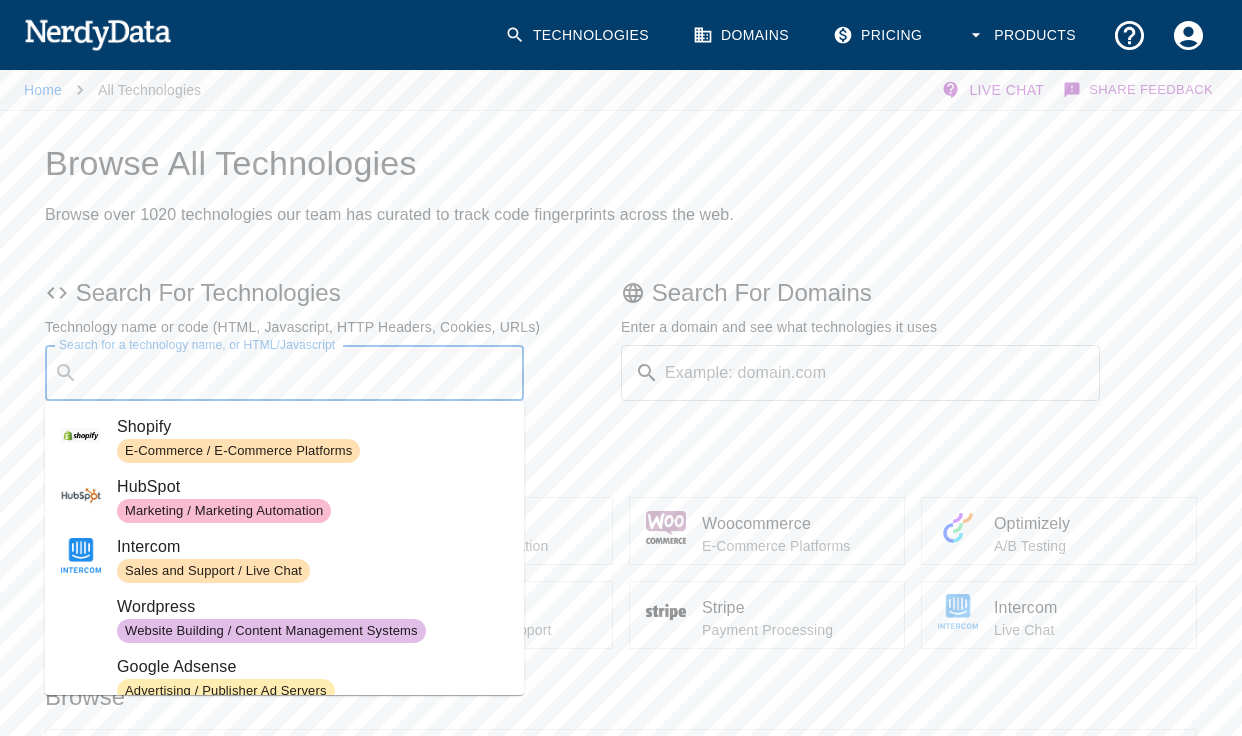 click on "Search for a technology name, or HTML/Javascript ​ Search for a technology name, or HTML/Javascript" at bounding box center [284, 373] 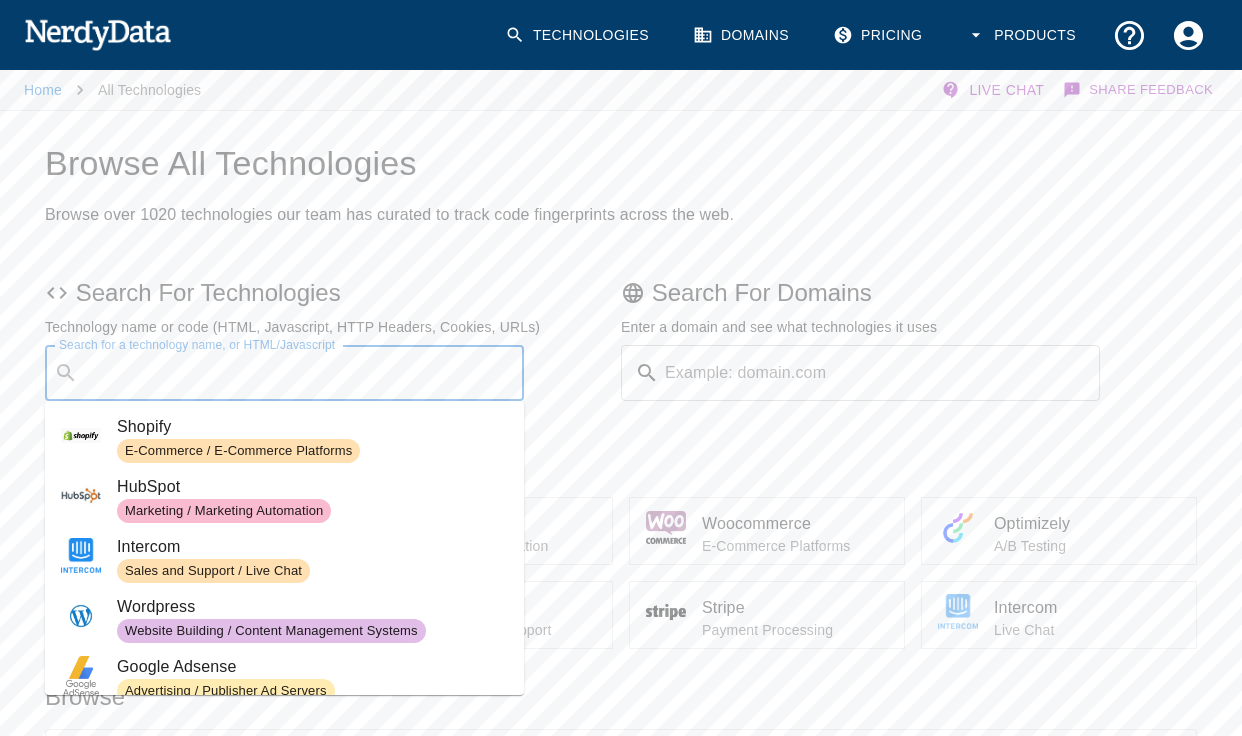 paste on "https://www.gitbook.com/" 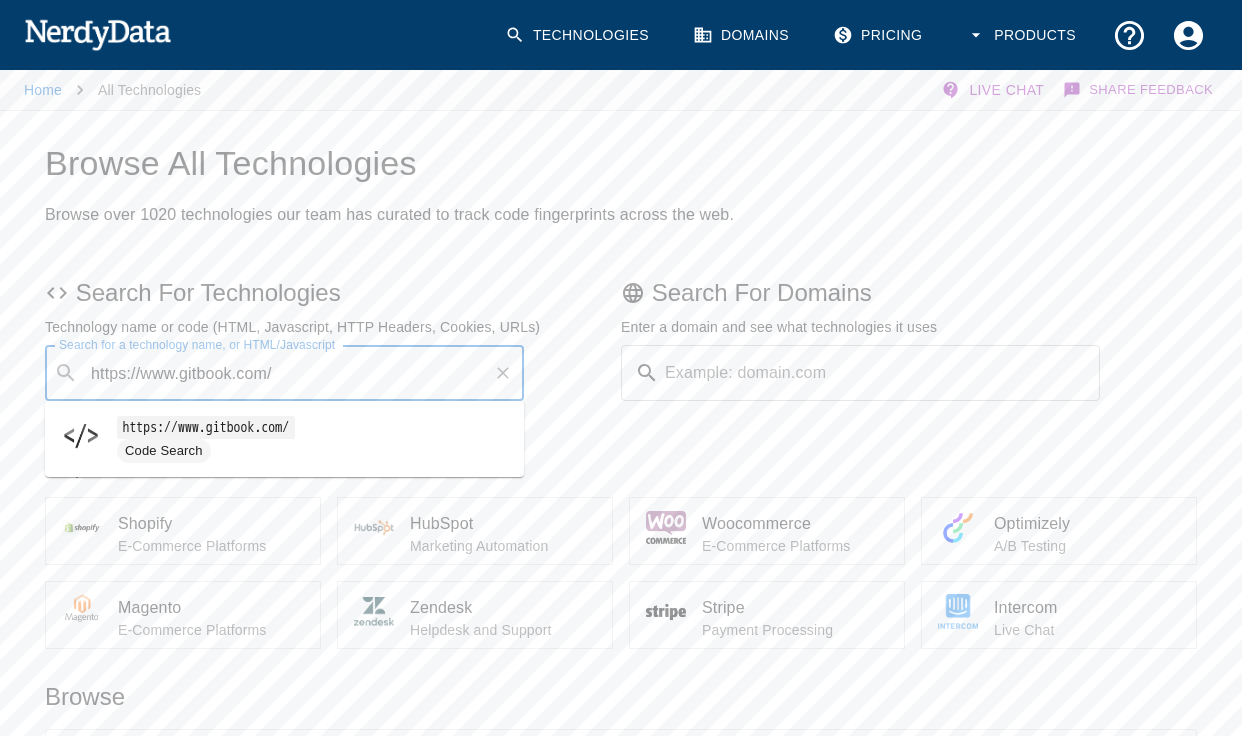 click on "https://www.gitbook.com/" at bounding box center (312, 427) 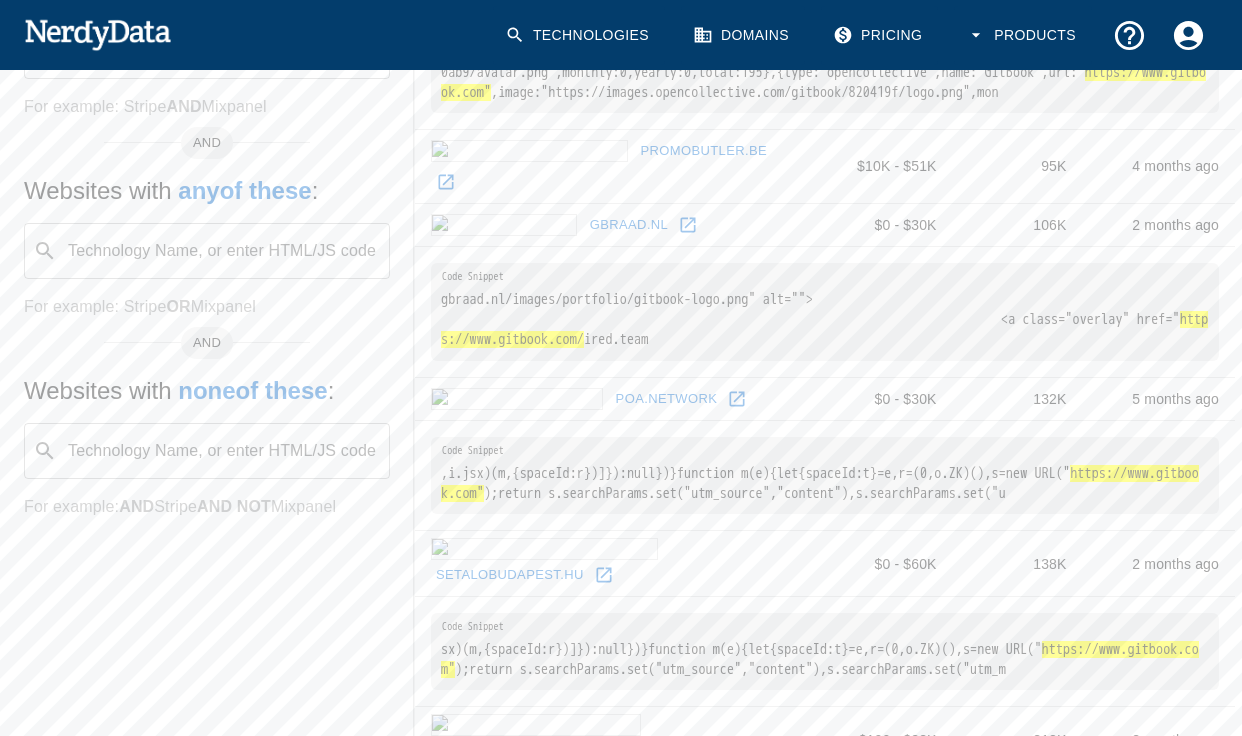 scroll, scrollTop: 0, scrollLeft: 0, axis: both 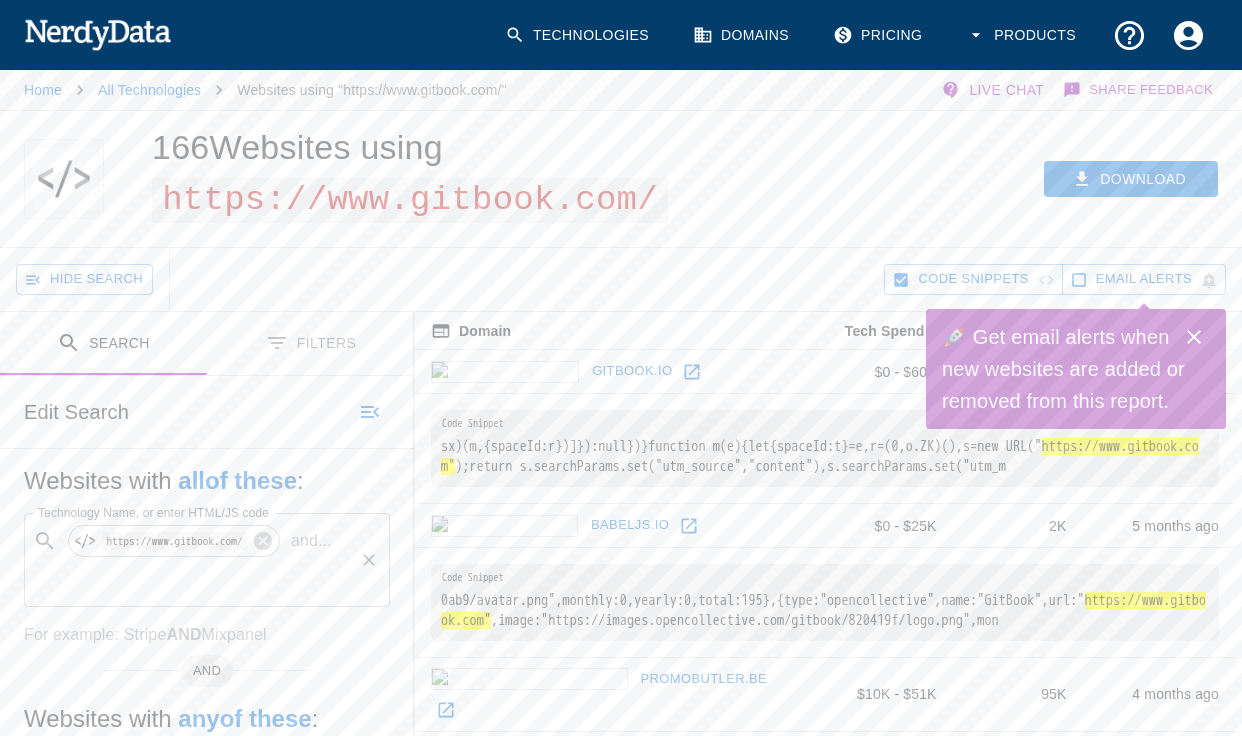 click on "Technology Name, or enter HTML/JS code" at bounding box center [192, 579] 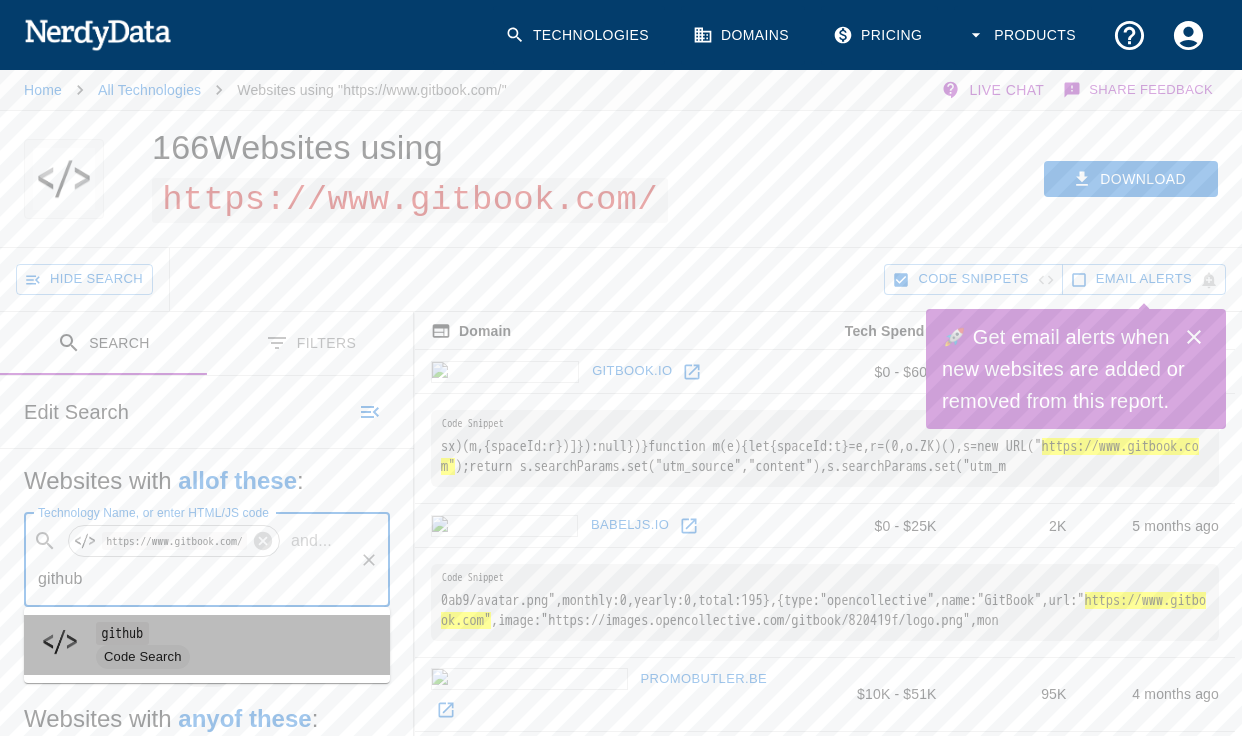 click on "Code Search" at bounding box center [235, 657] 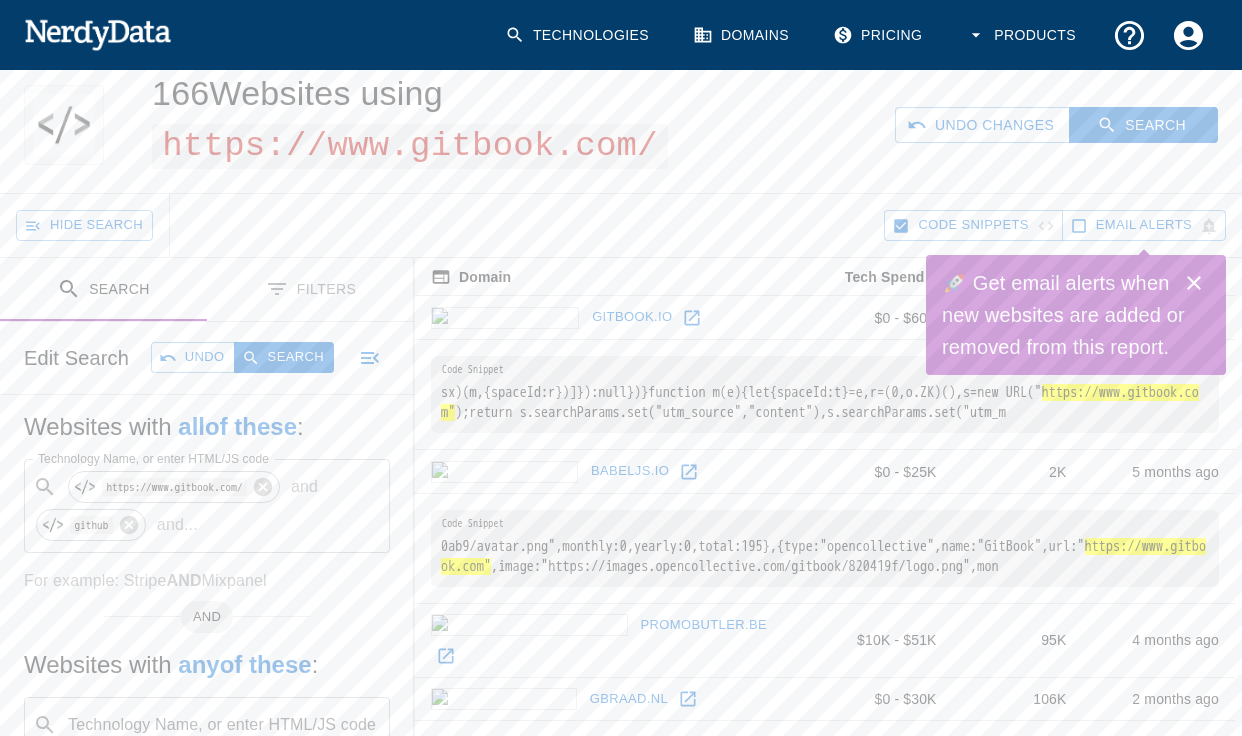 scroll, scrollTop: 0, scrollLeft: 0, axis: both 